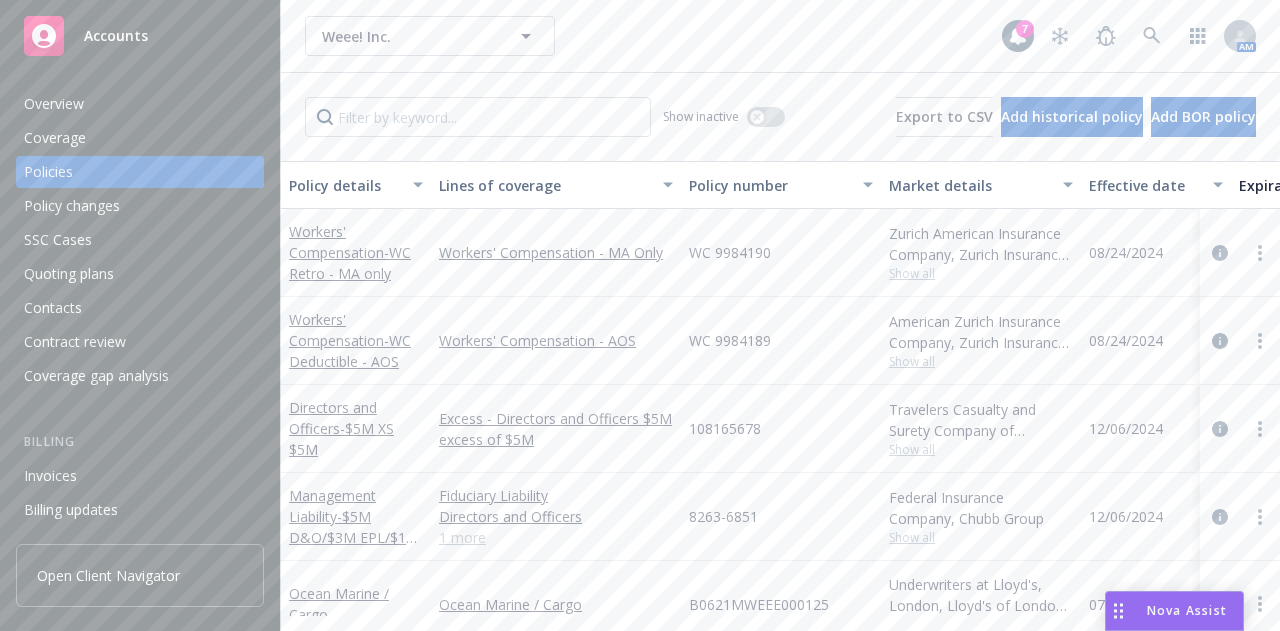 scroll, scrollTop: 0, scrollLeft: 0, axis: both 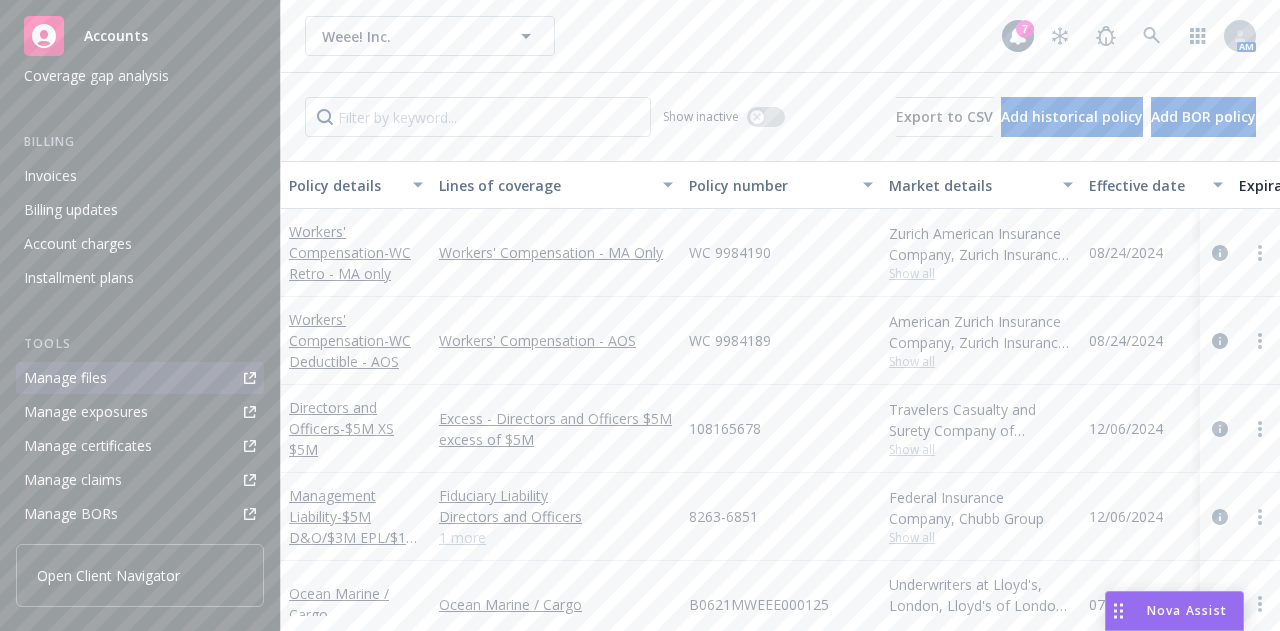 click on "Manage files" at bounding box center [65, 378] 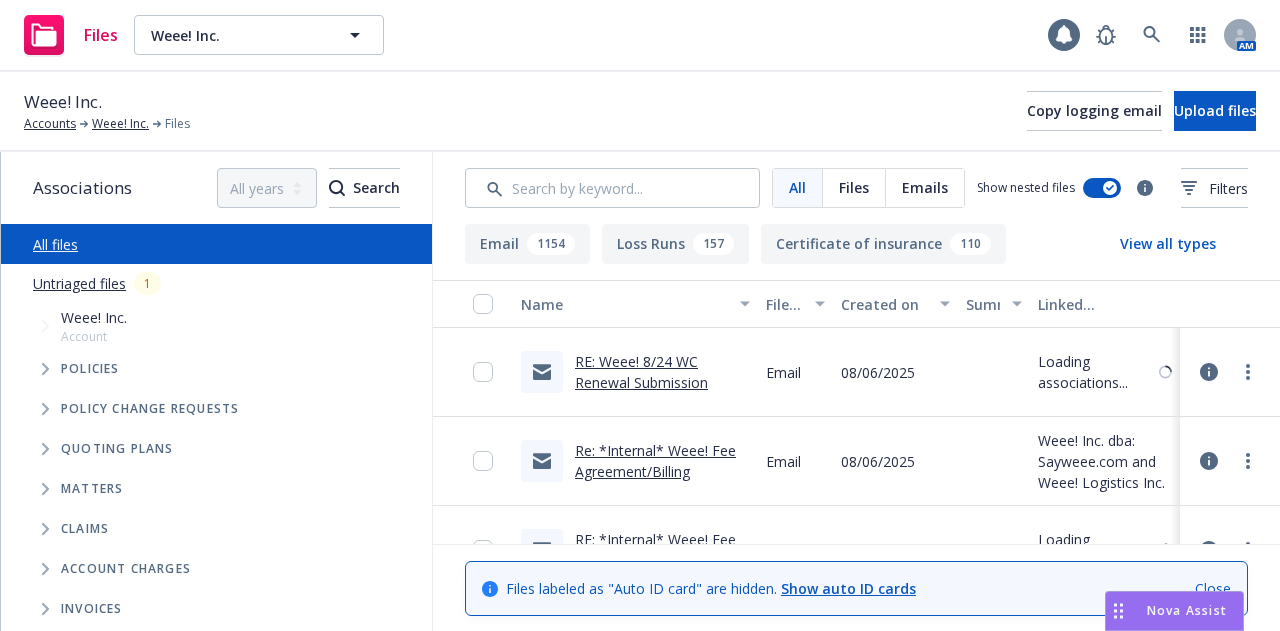 scroll, scrollTop: 0, scrollLeft: 0, axis: both 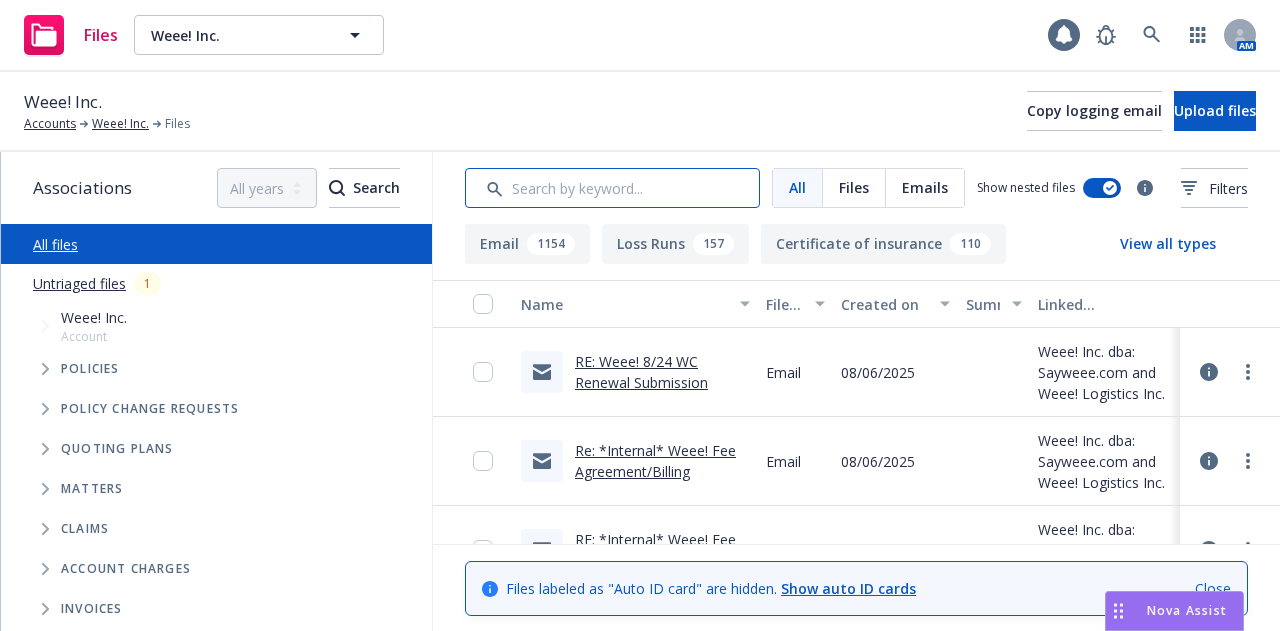 click at bounding box center (612, 188) 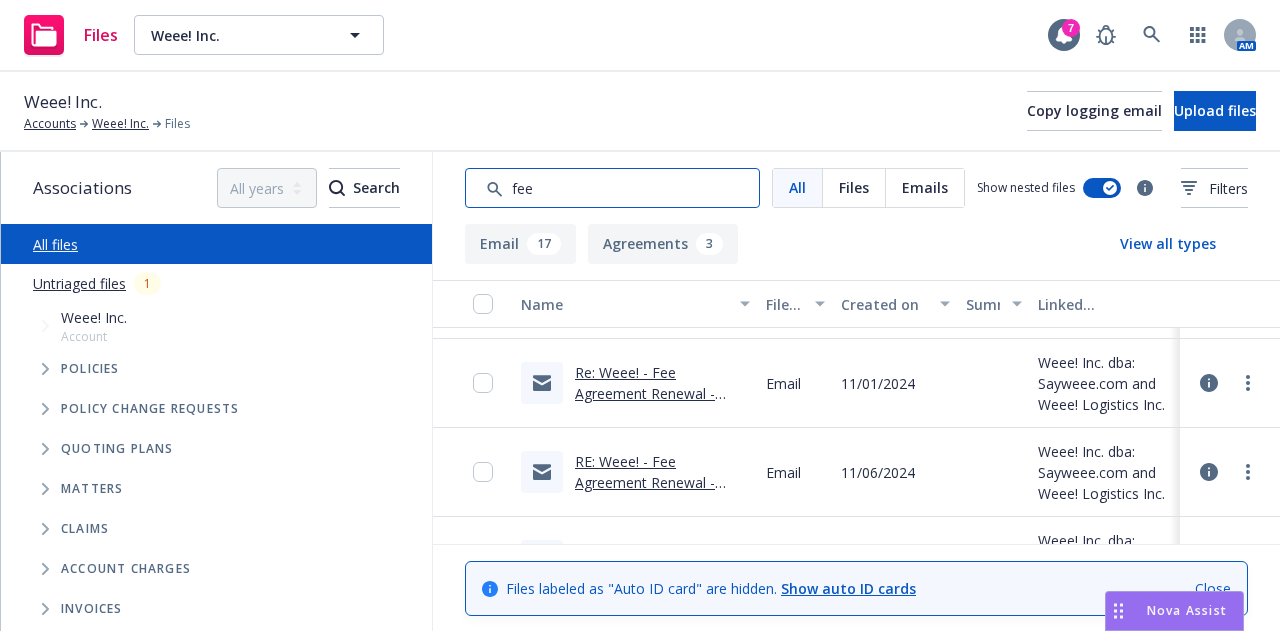 scroll, scrollTop: 953, scrollLeft: 0, axis: vertical 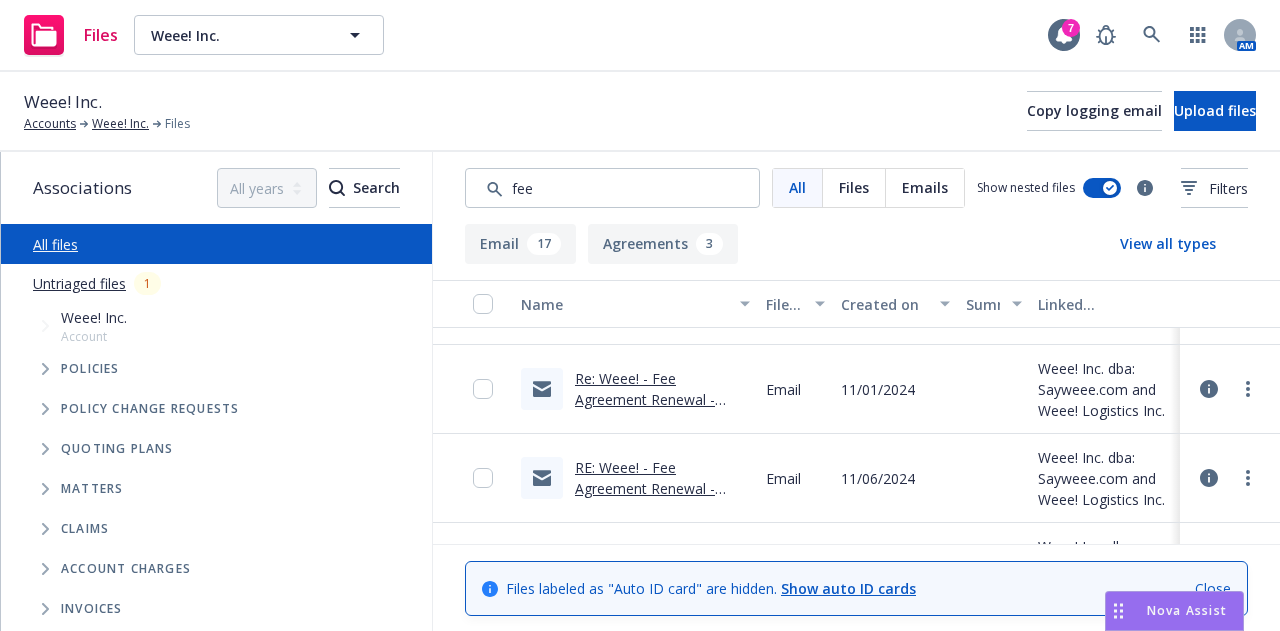 drag, startPoint x: 1155, startPoint y: 294, endPoint x: 579, endPoint y: 171, distance: 588.9864 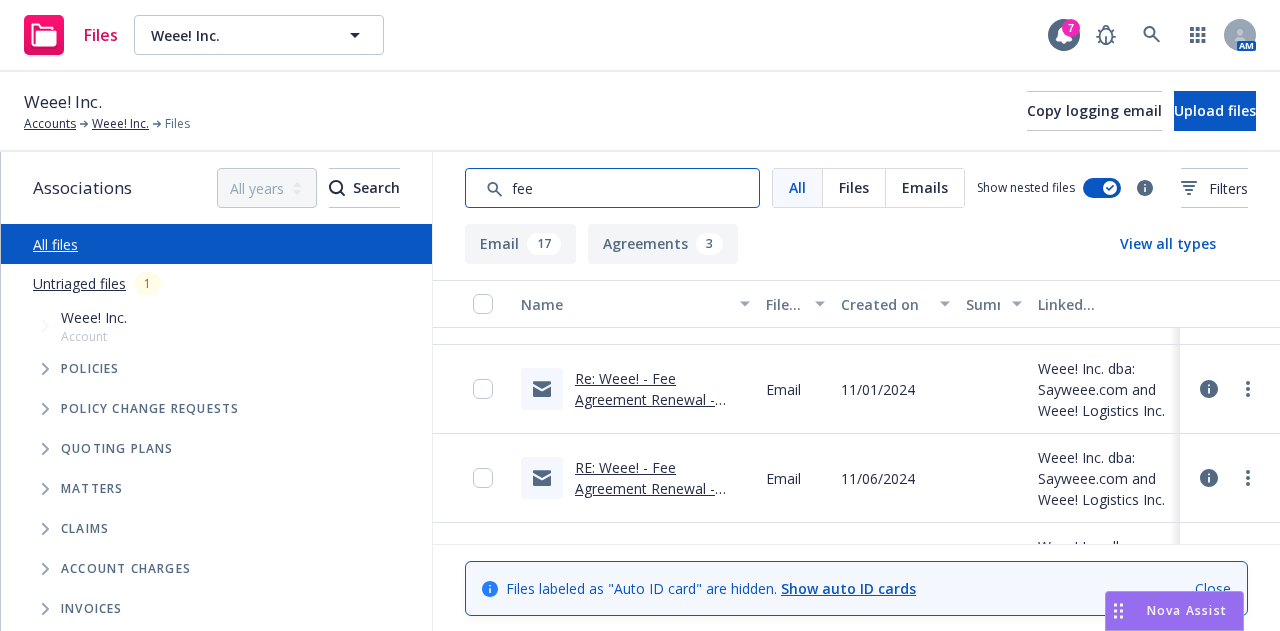 click at bounding box center (612, 188) 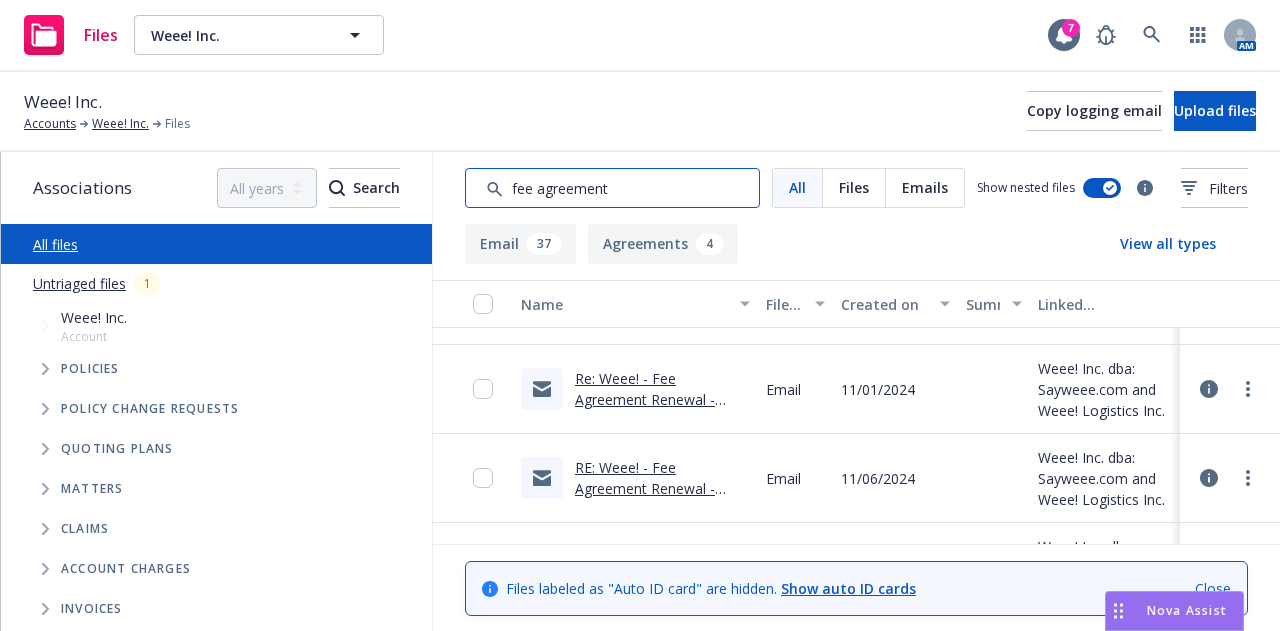 type on "fee agreement" 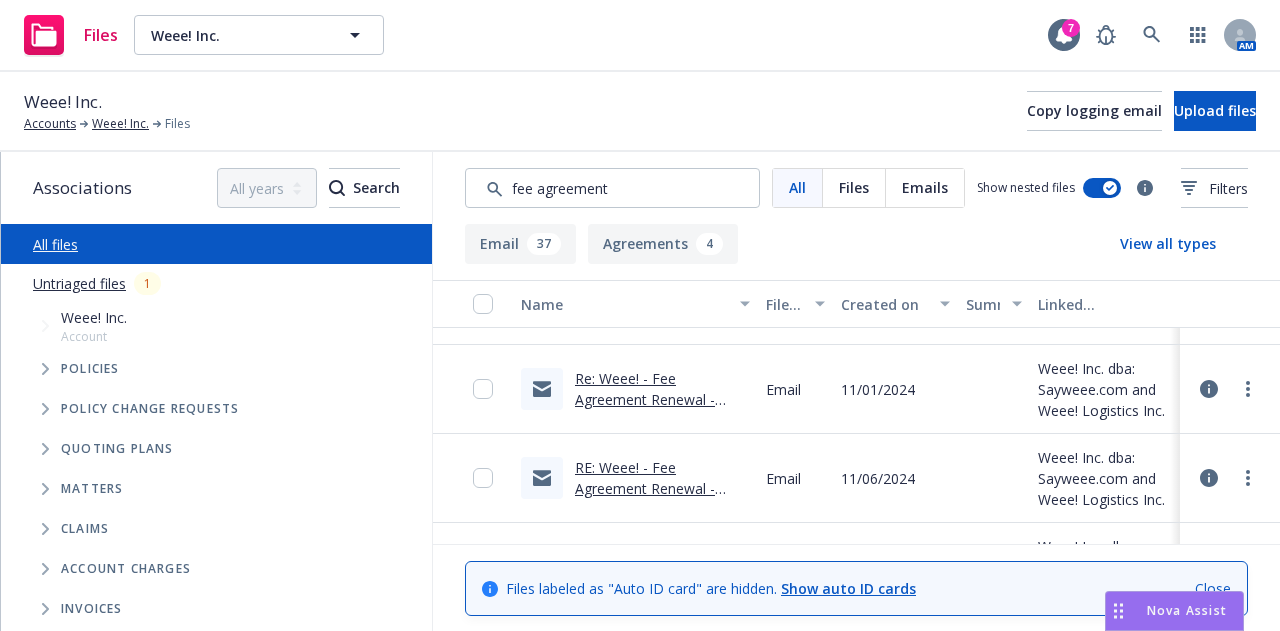 click on "Email   37 Agreements   4 Newfront Compensation Disclosure - unsigned   1" at bounding box center (776, 244) 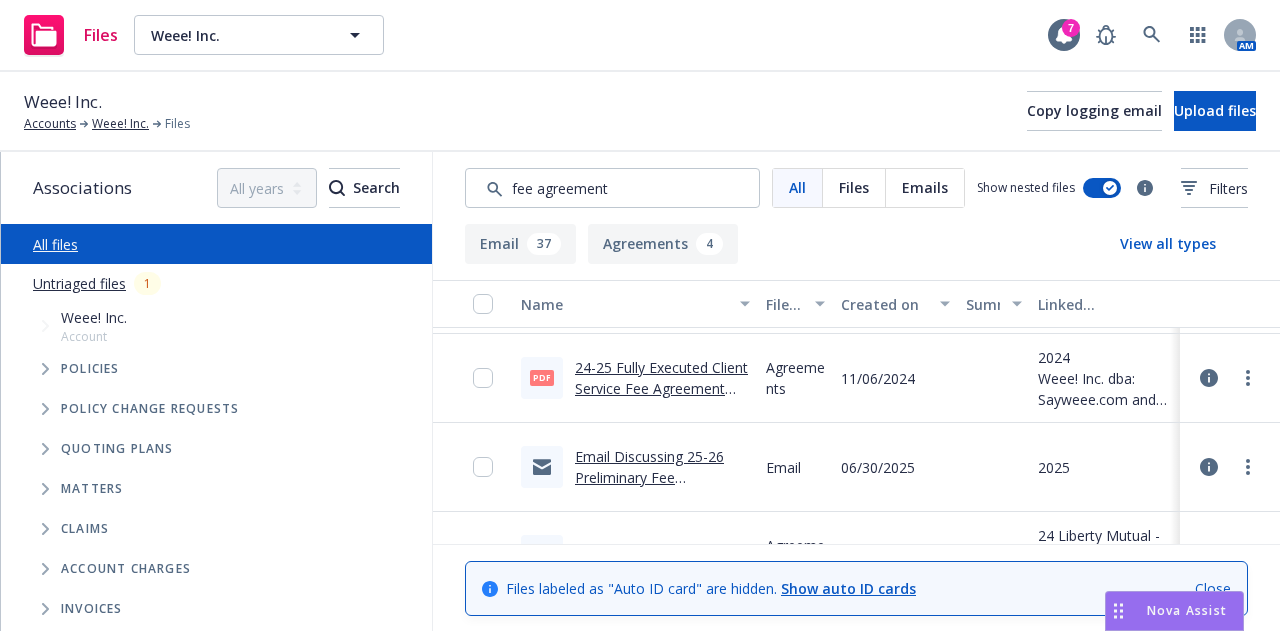scroll, scrollTop: 1581, scrollLeft: 0, axis: vertical 